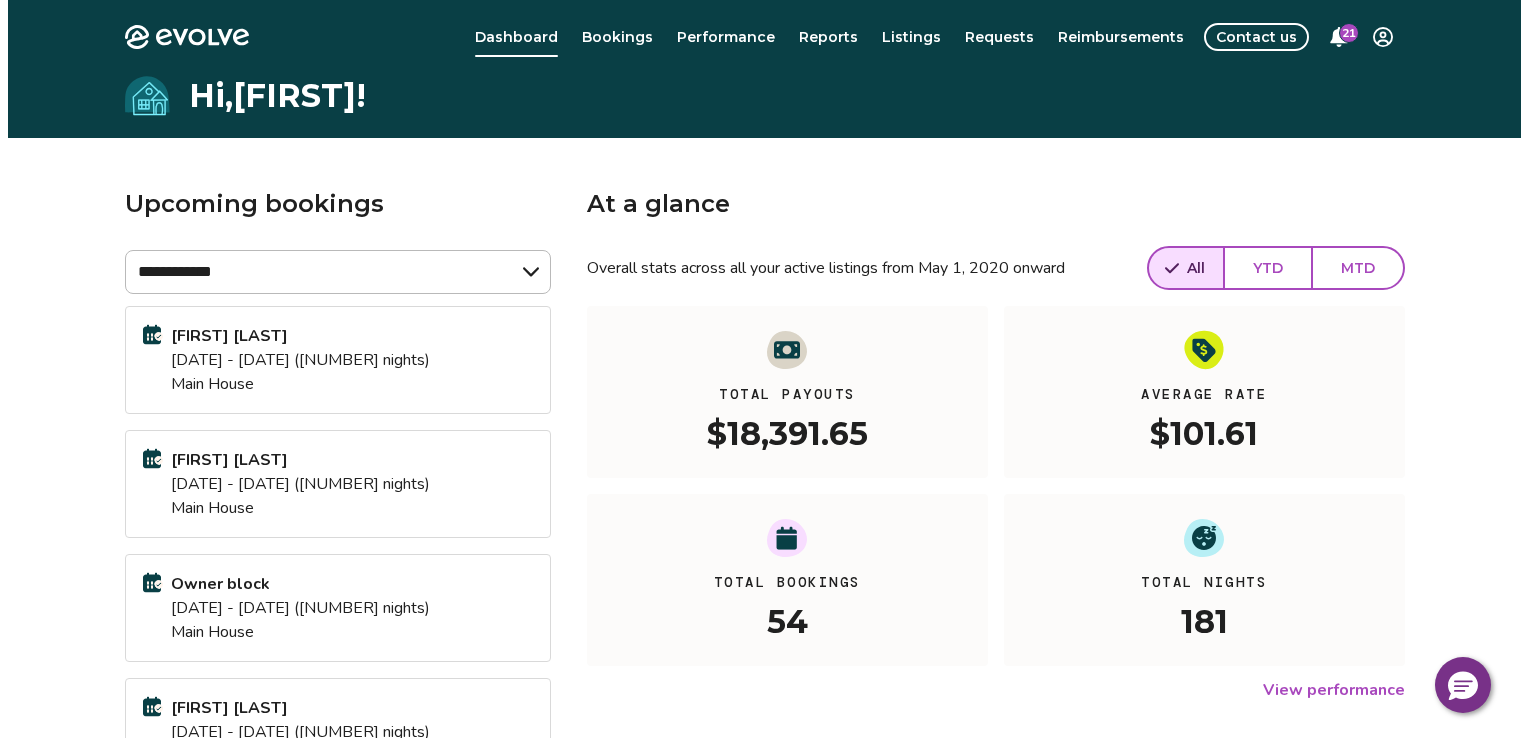 scroll, scrollTop: 0, scrollLeft: 0, axis: both 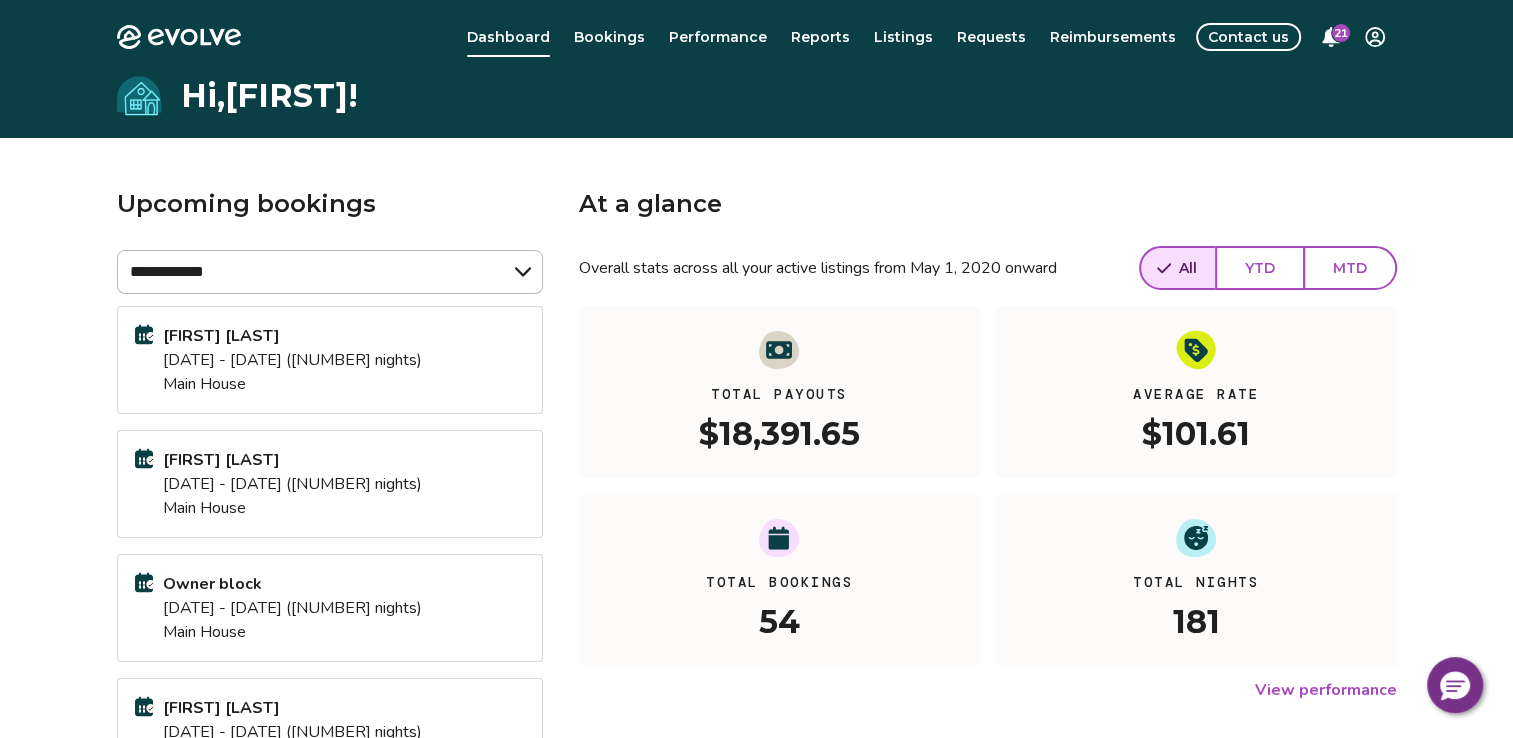 click on "[DATE] - [DATE] ([NUMBER] nights)" at bounding box center (292, 608) 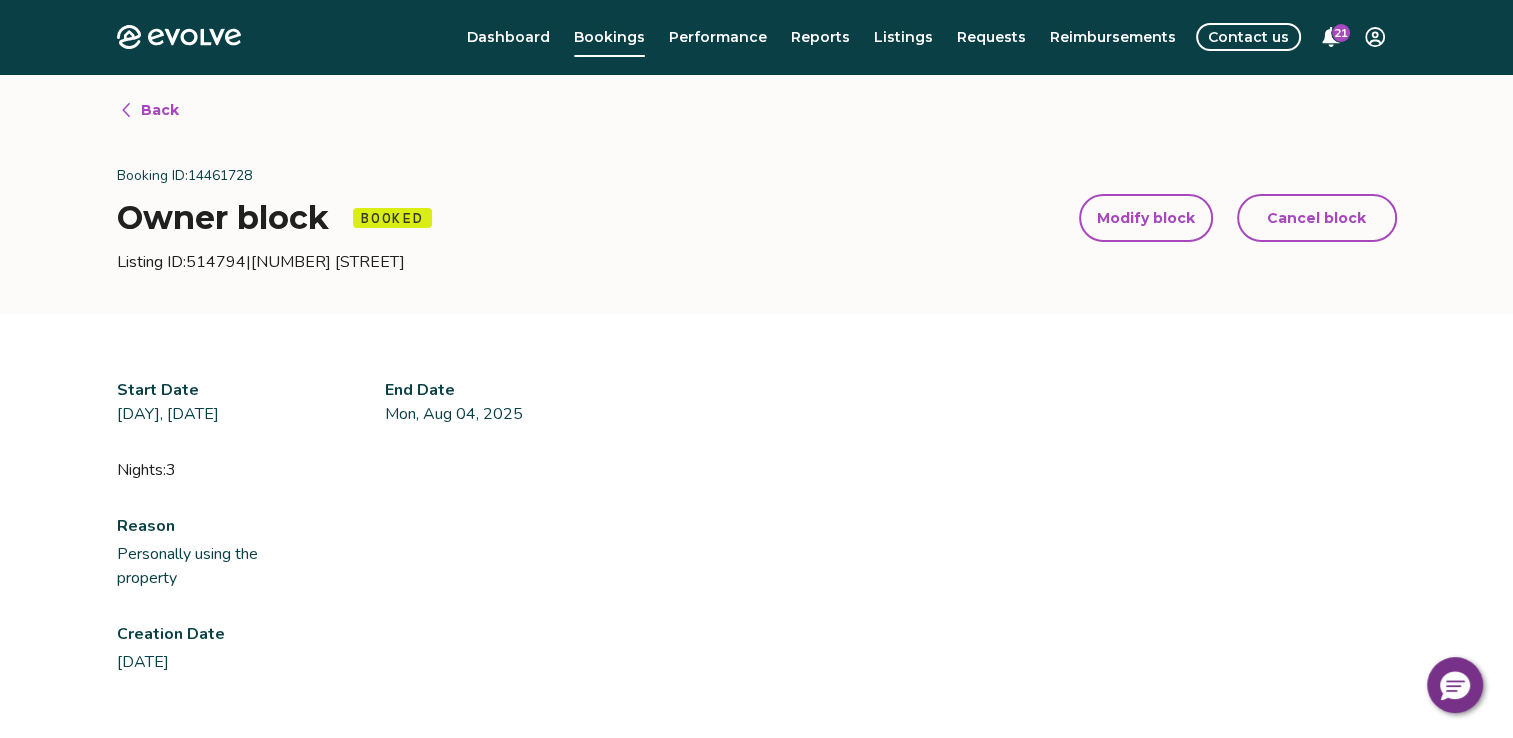click on "Modify block" at bounding box center (1146, 218) 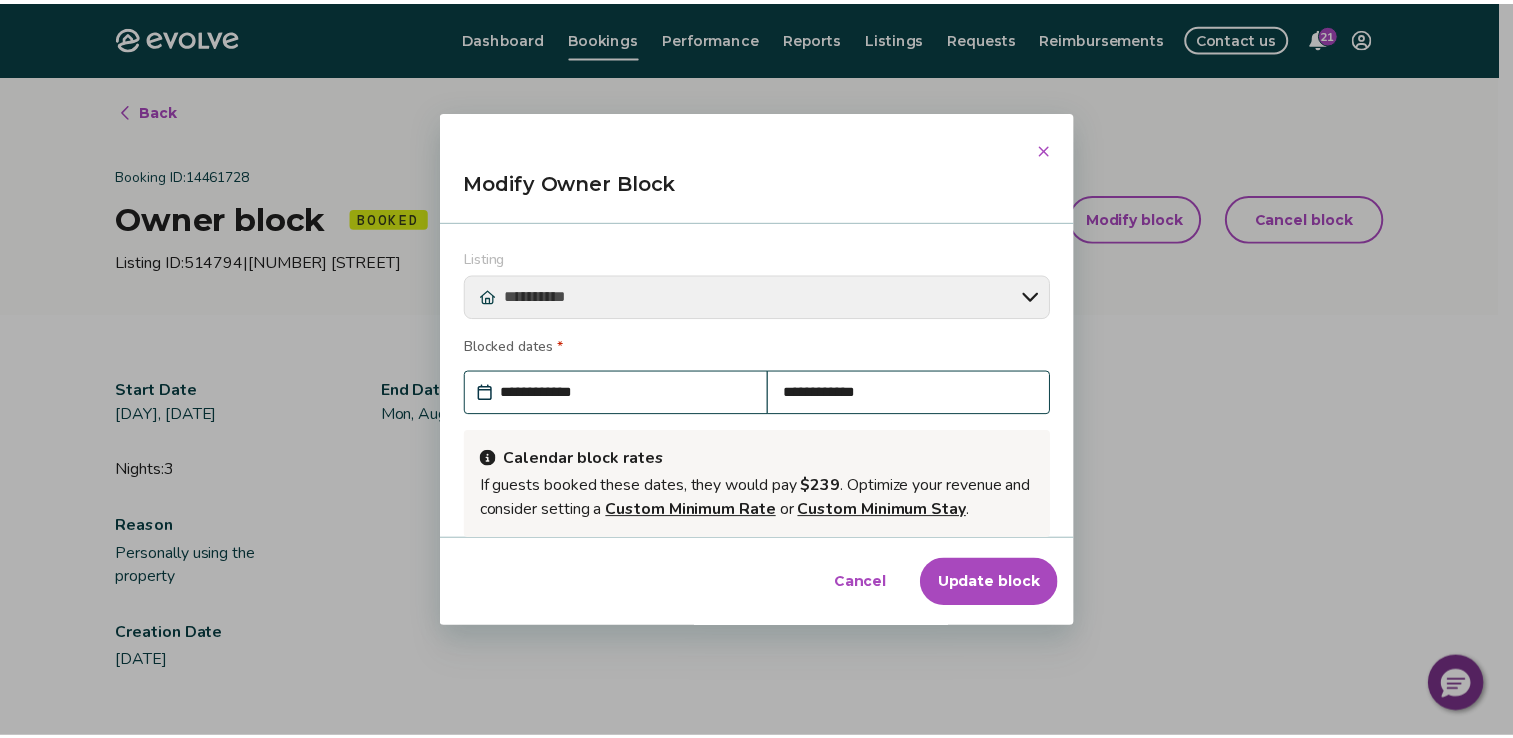 scroll, scrollTop: 230, scrollLeft: 0, axis: vertical 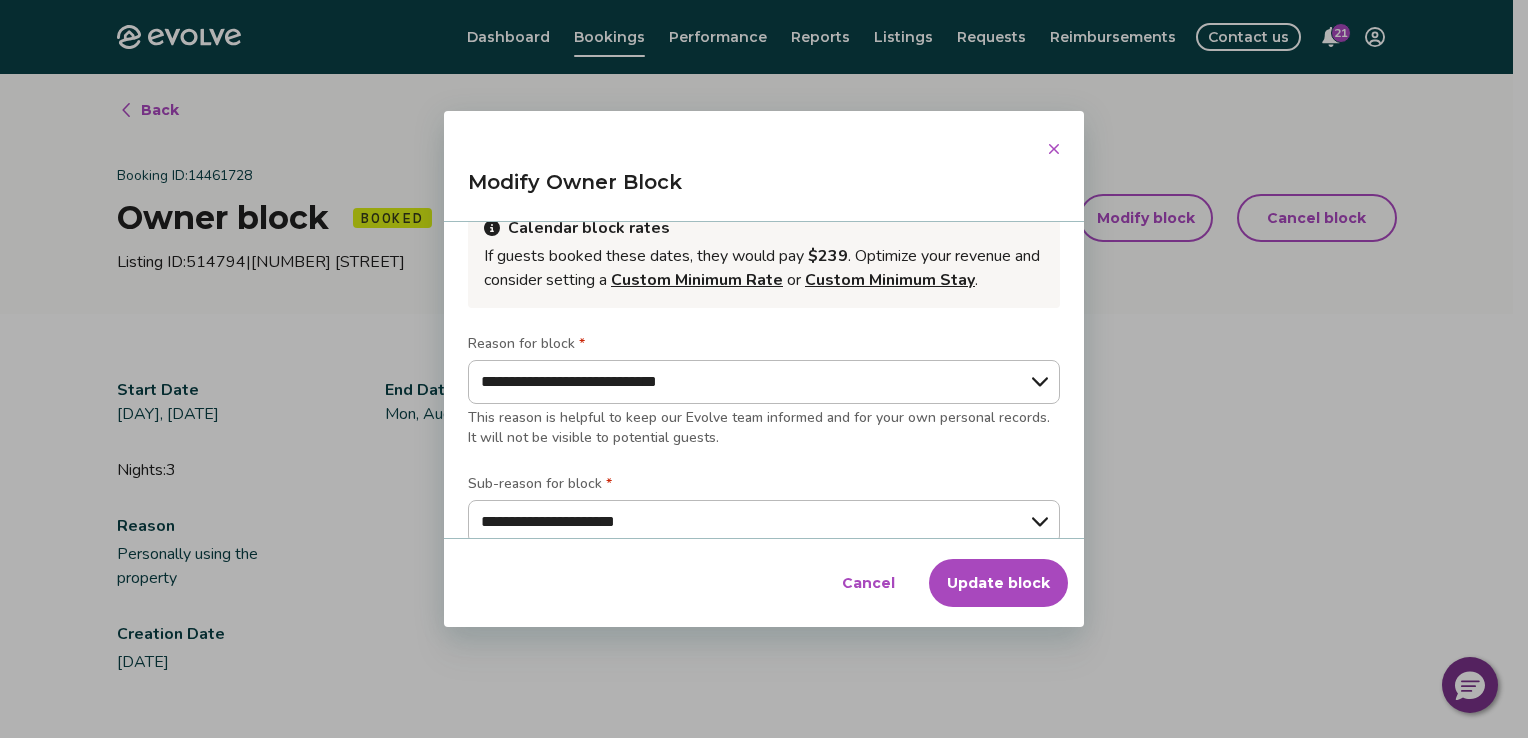 click on "Update block" at bounding box center [998, 583] 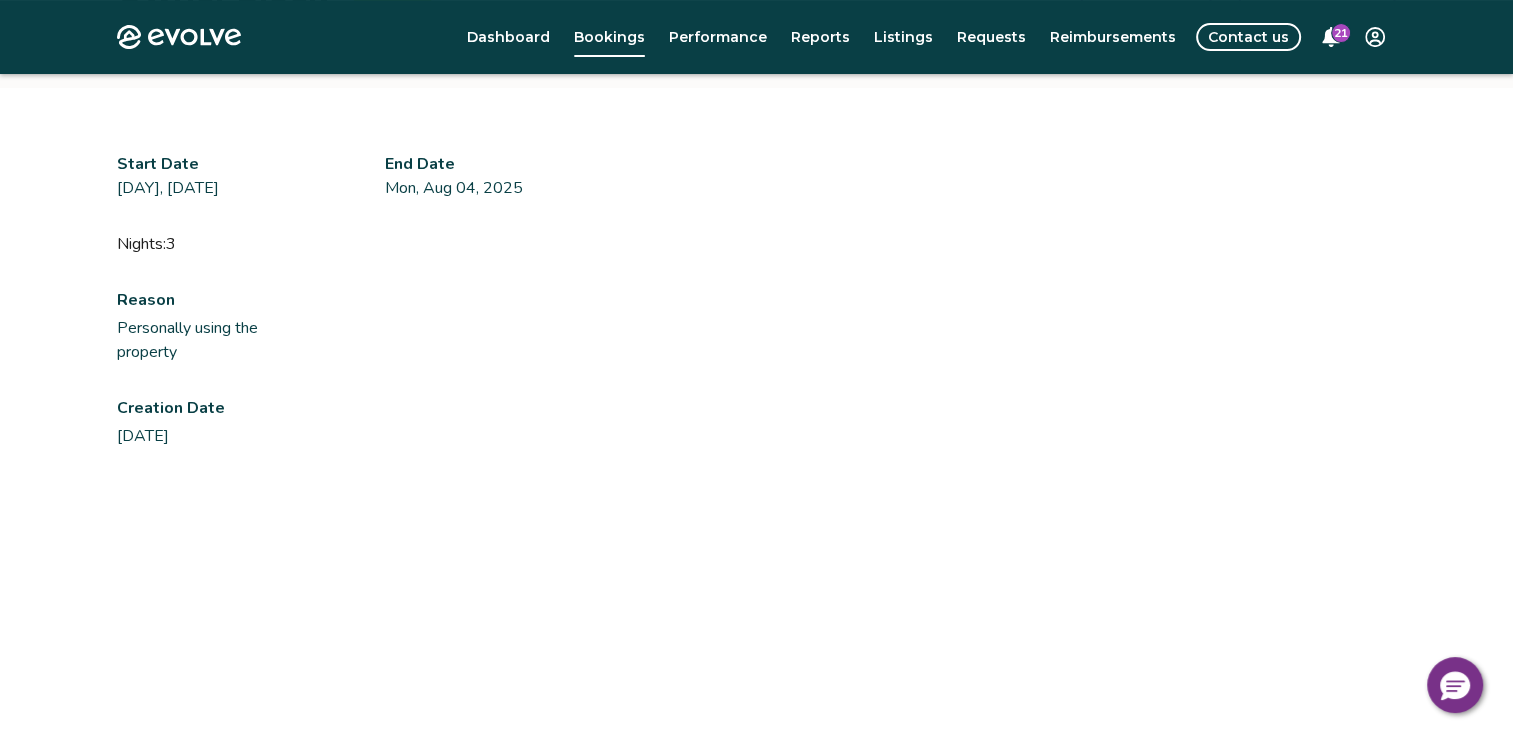 scroll, scrollTop: 359, scrollLeft: 0, axis: vertical 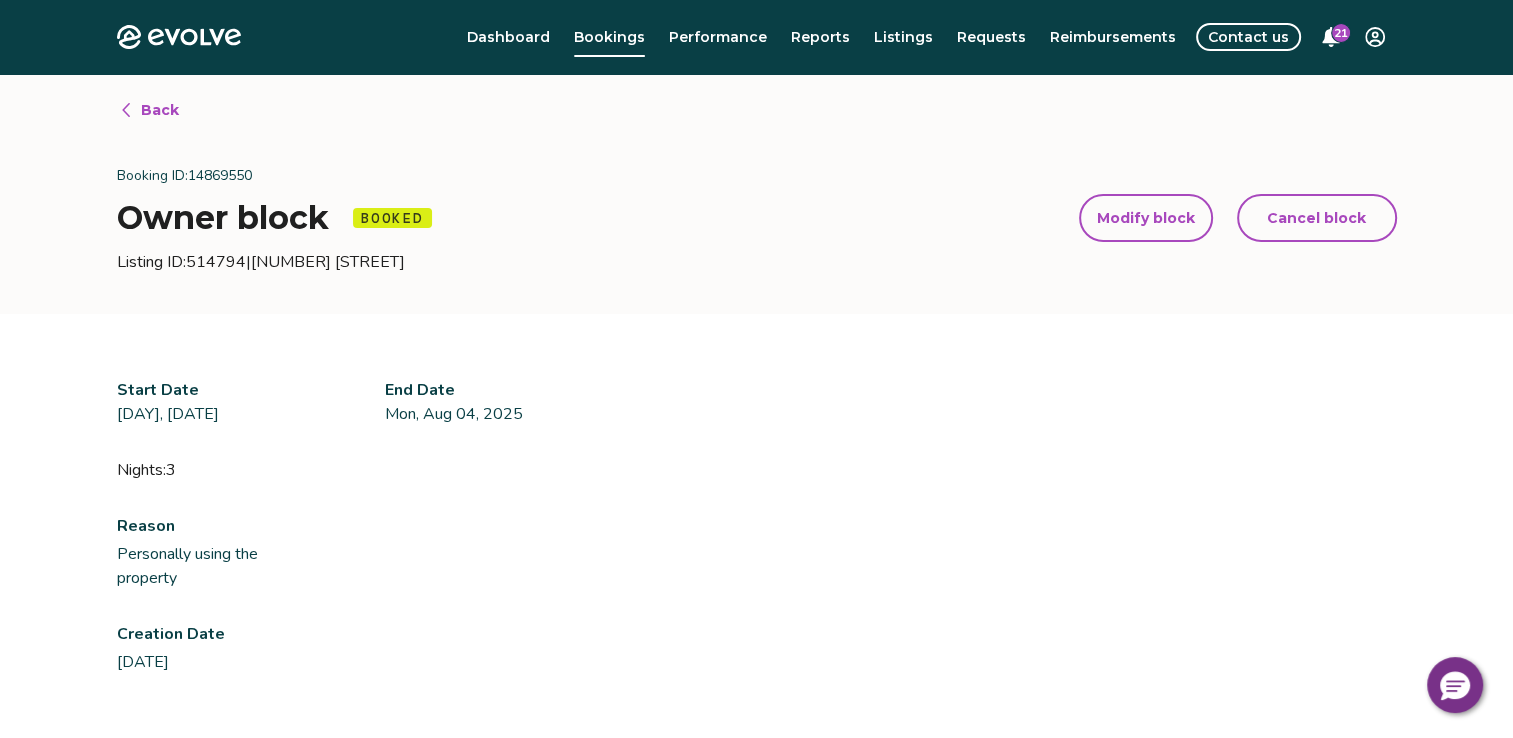 click on "Modify block" at bounding box center [1146, 218] 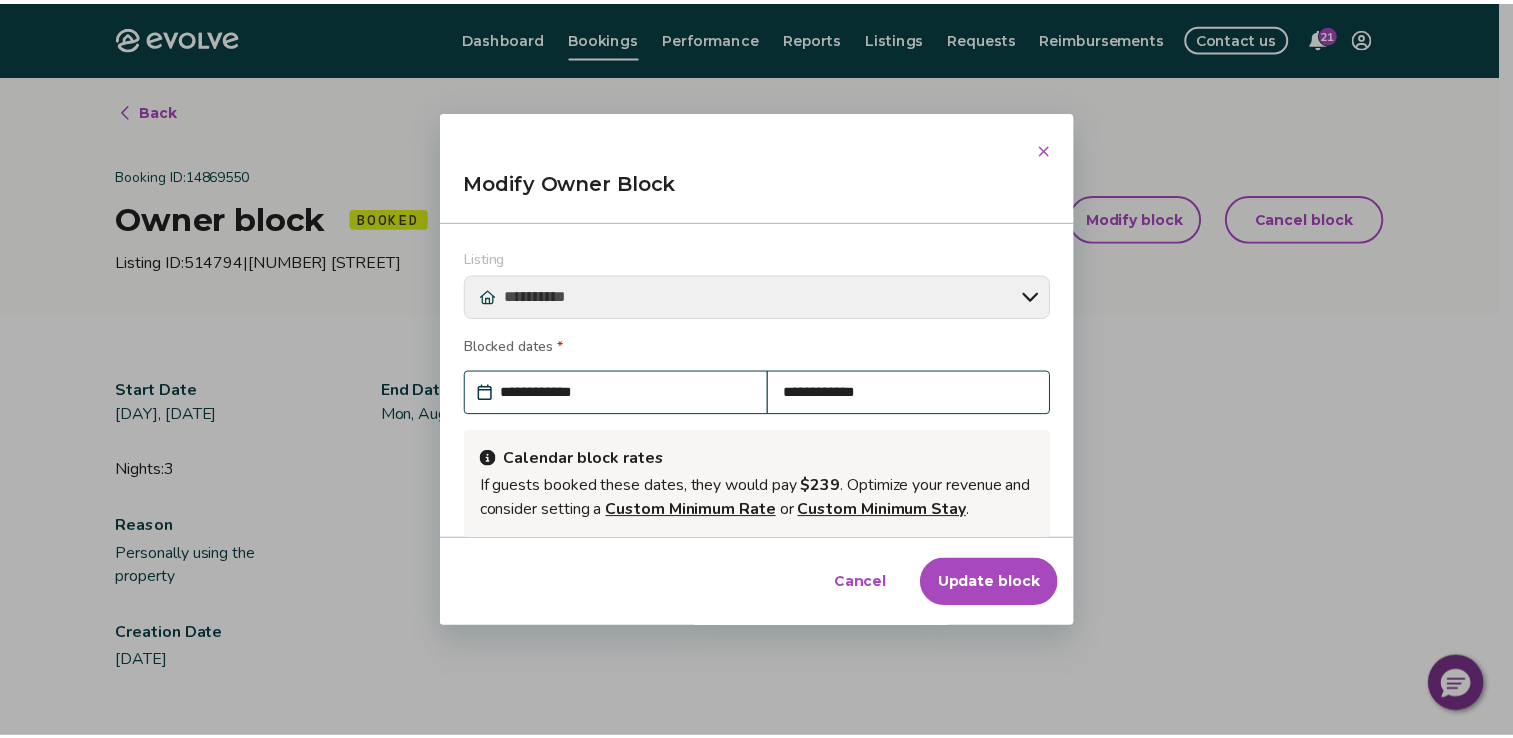 scroll, scrollTop: 230, scrollLeft: 0, axis: vertical 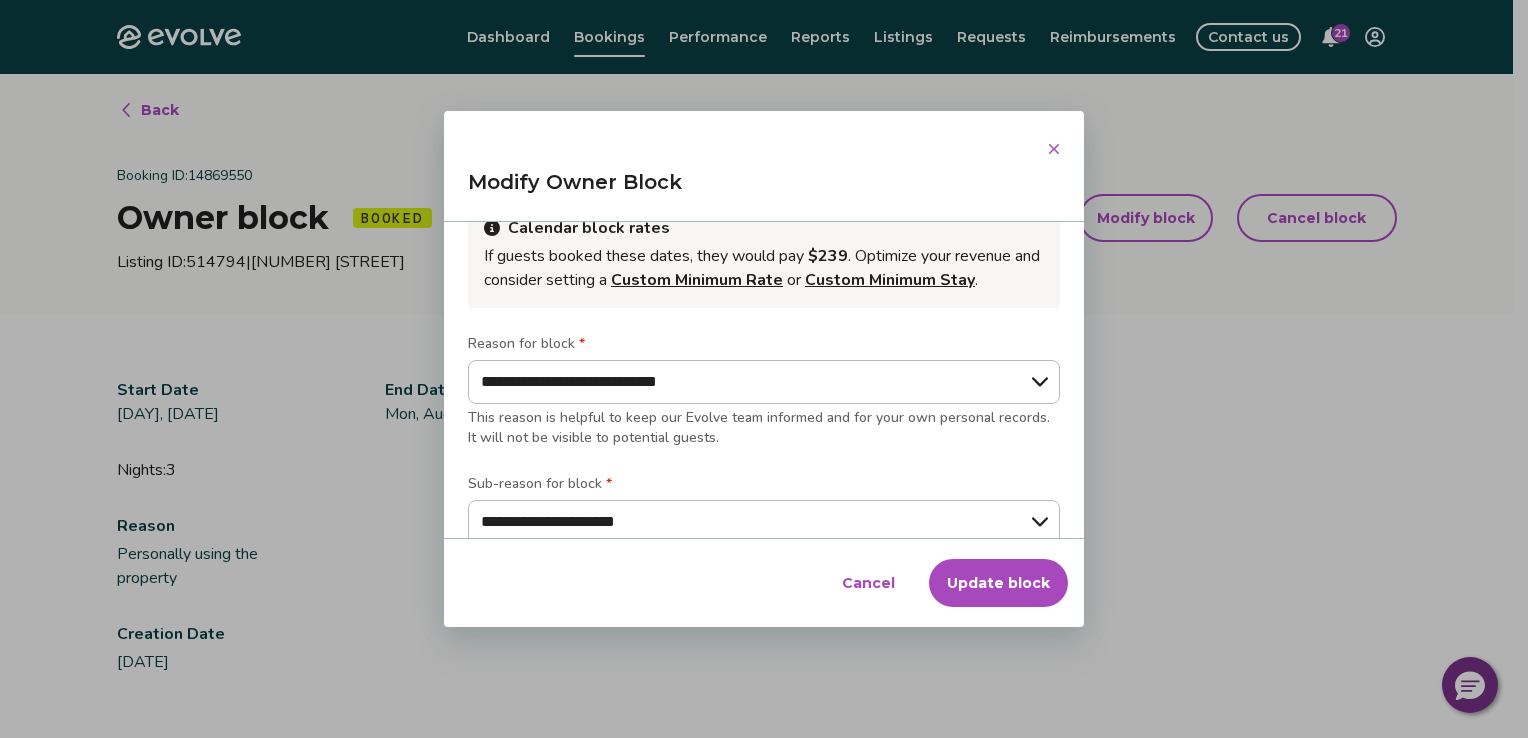 click on "Update block" at bounding box center (998, 583) 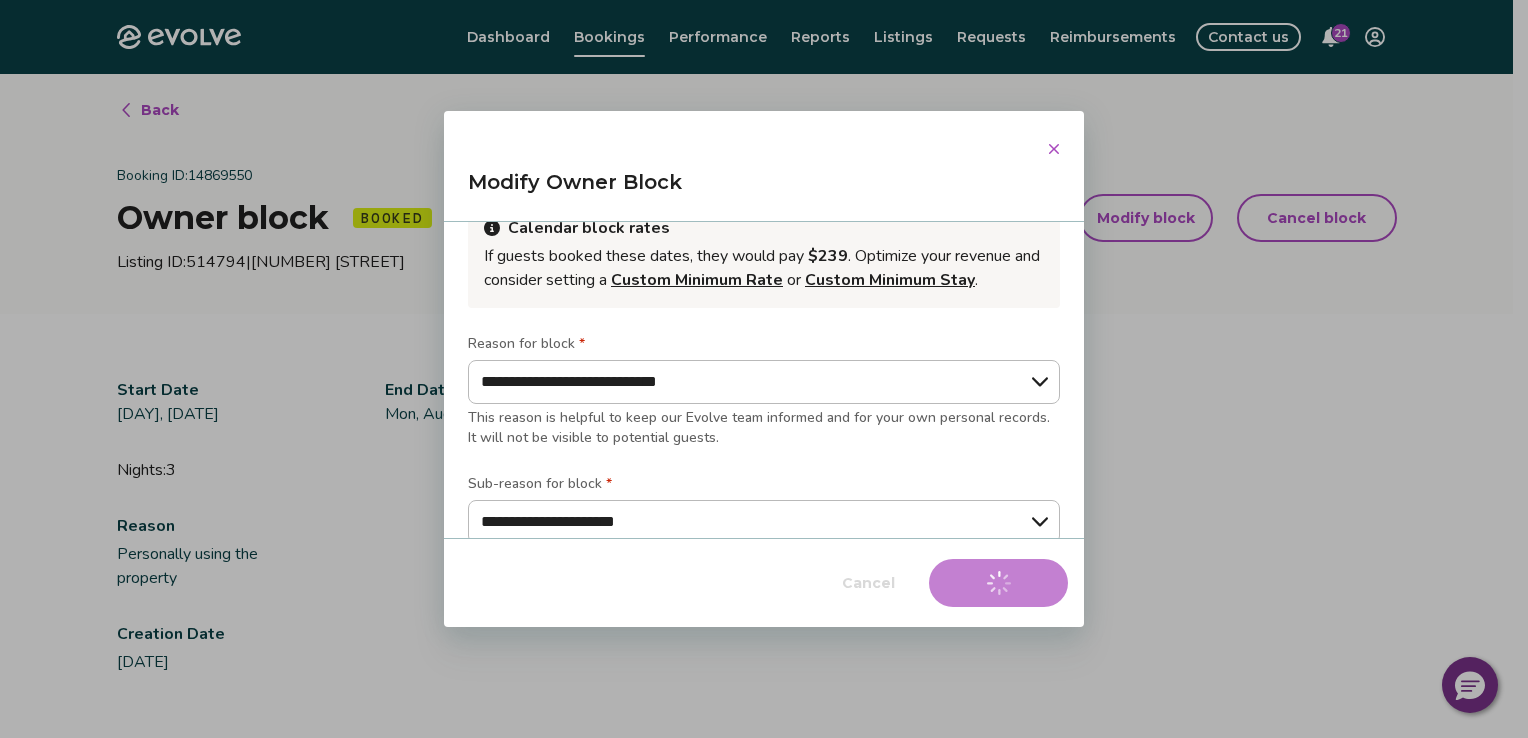 type on "*" 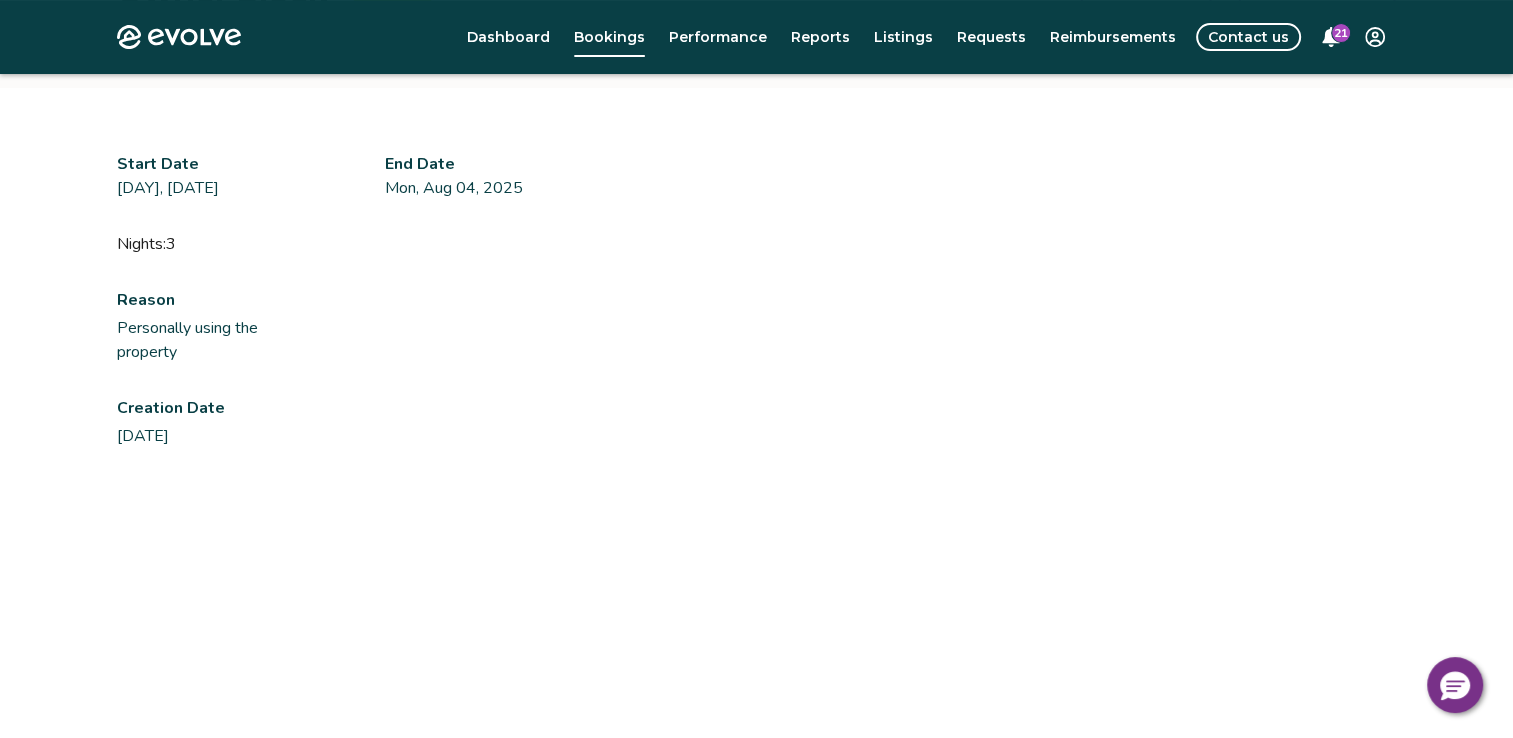 scroll, scrollTop: 359, scrollLeft: 0, axis: vertical 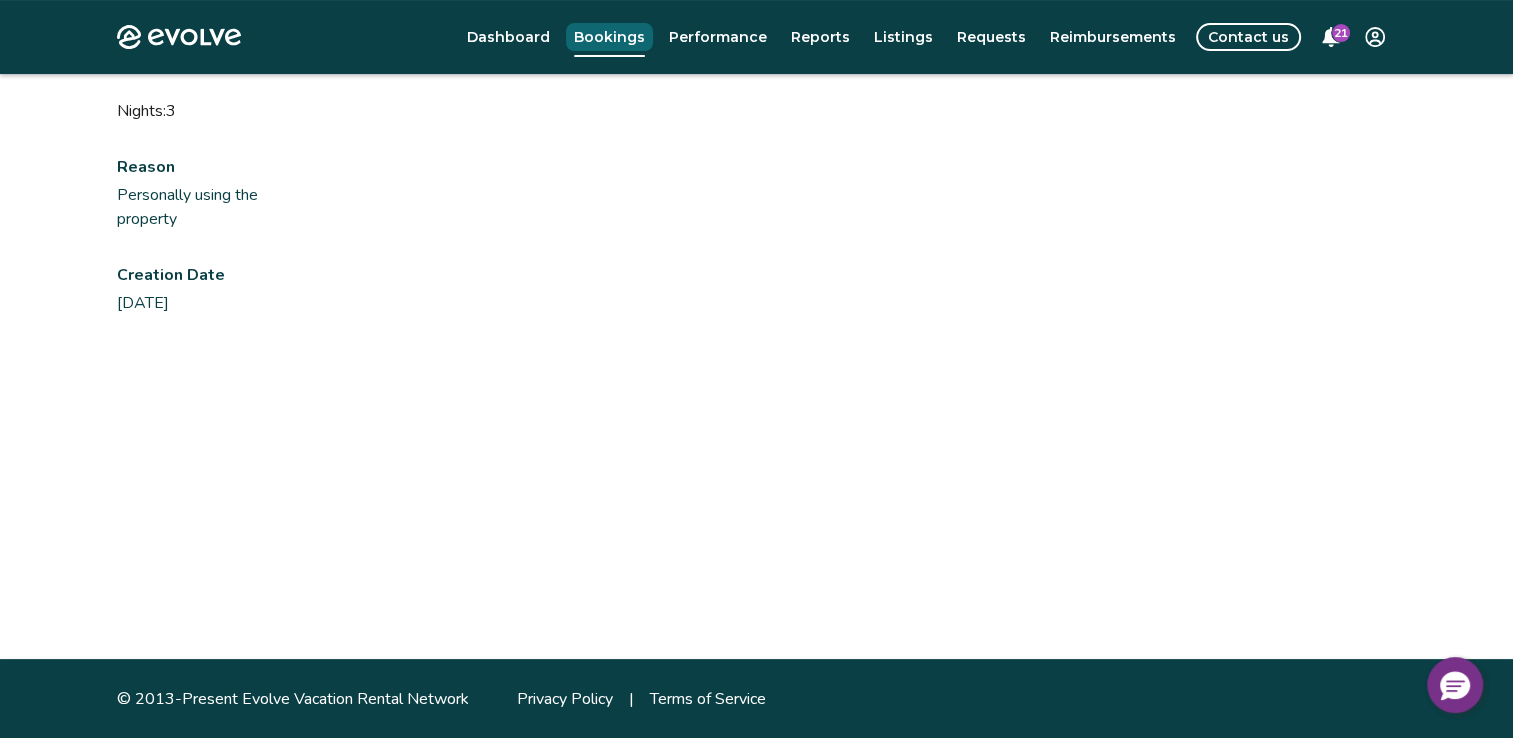 click on "Bookings" at bounding box center (609, 37) 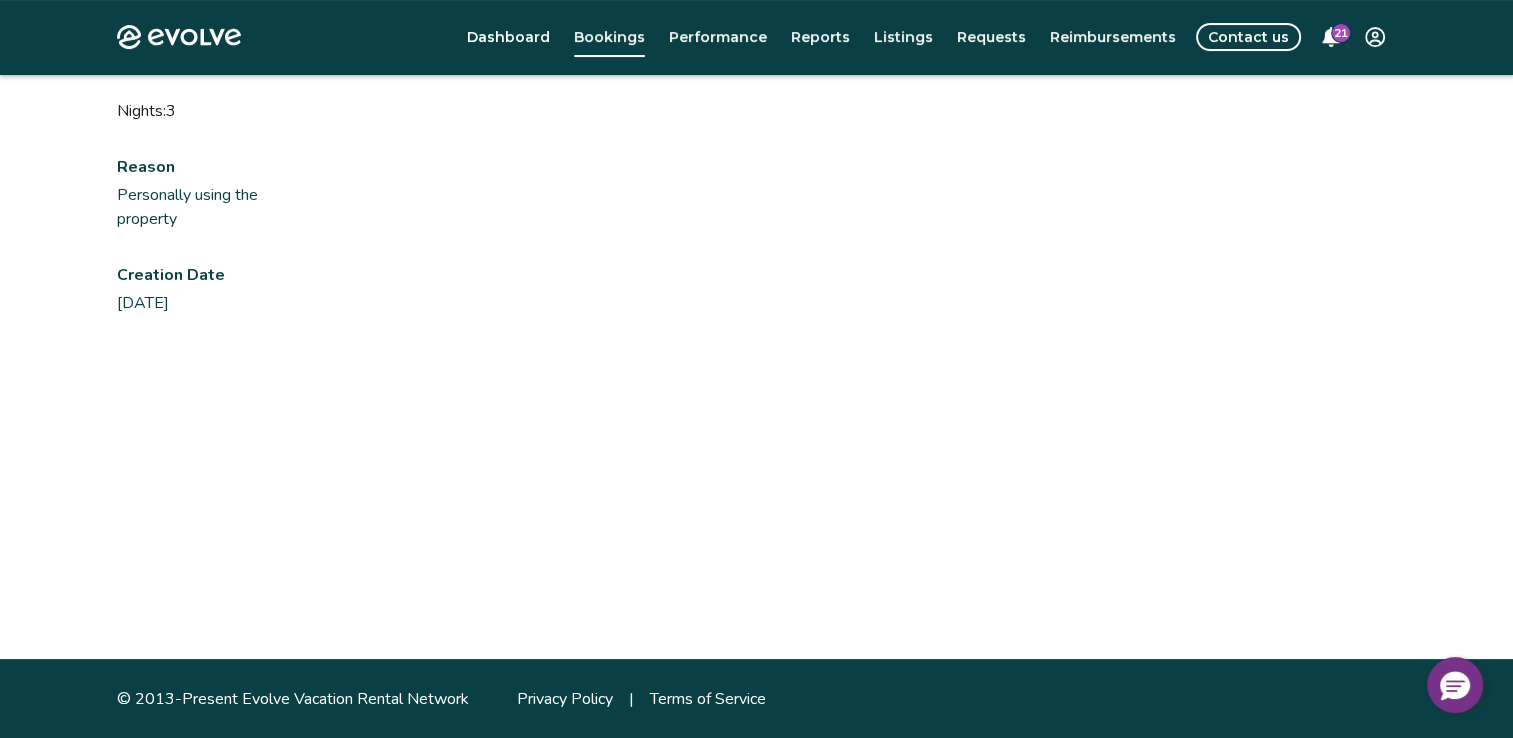 scroll, scrollTop: 0, scrollLeft: 0, axis: both 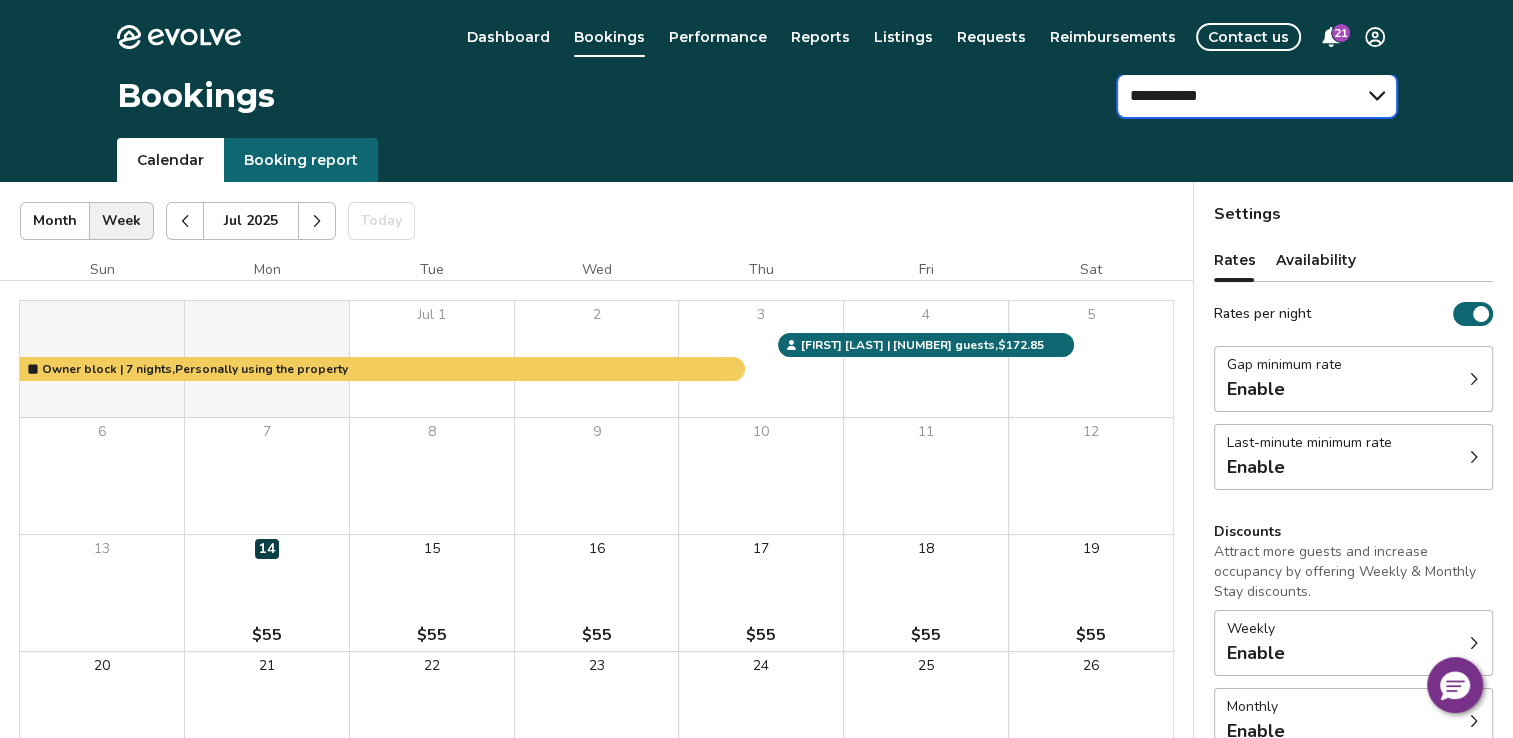 click on "**********" at bounding box center [1257, 96] 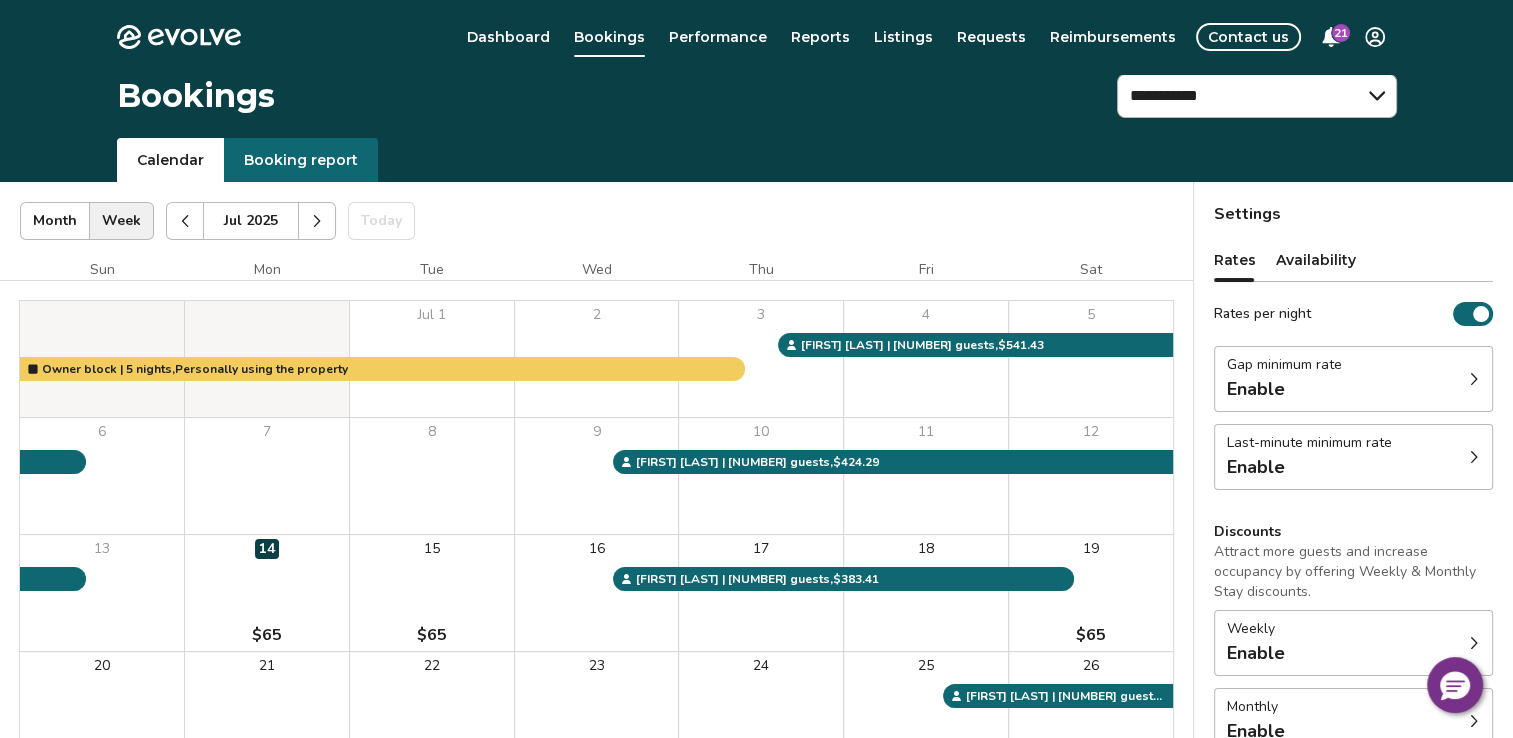 click 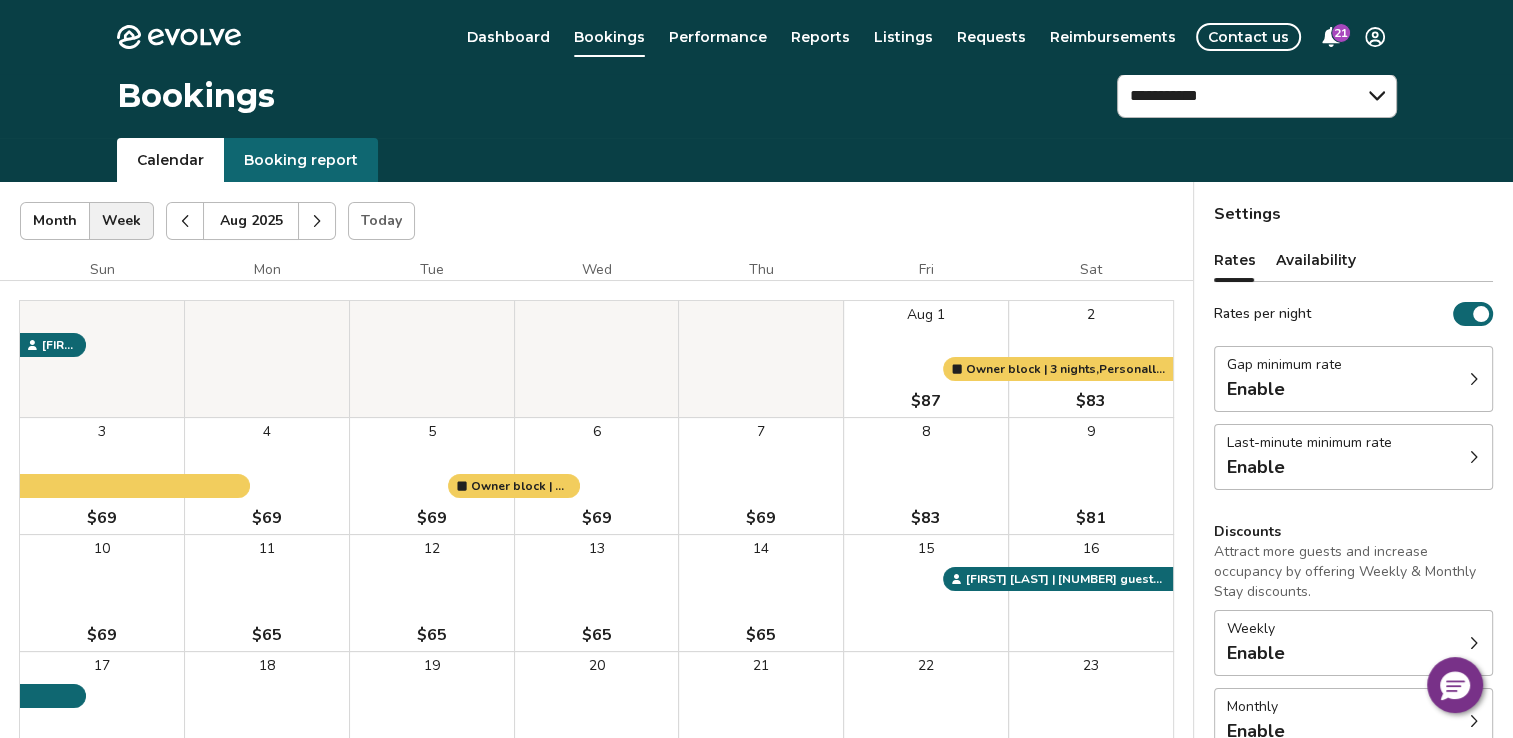 click 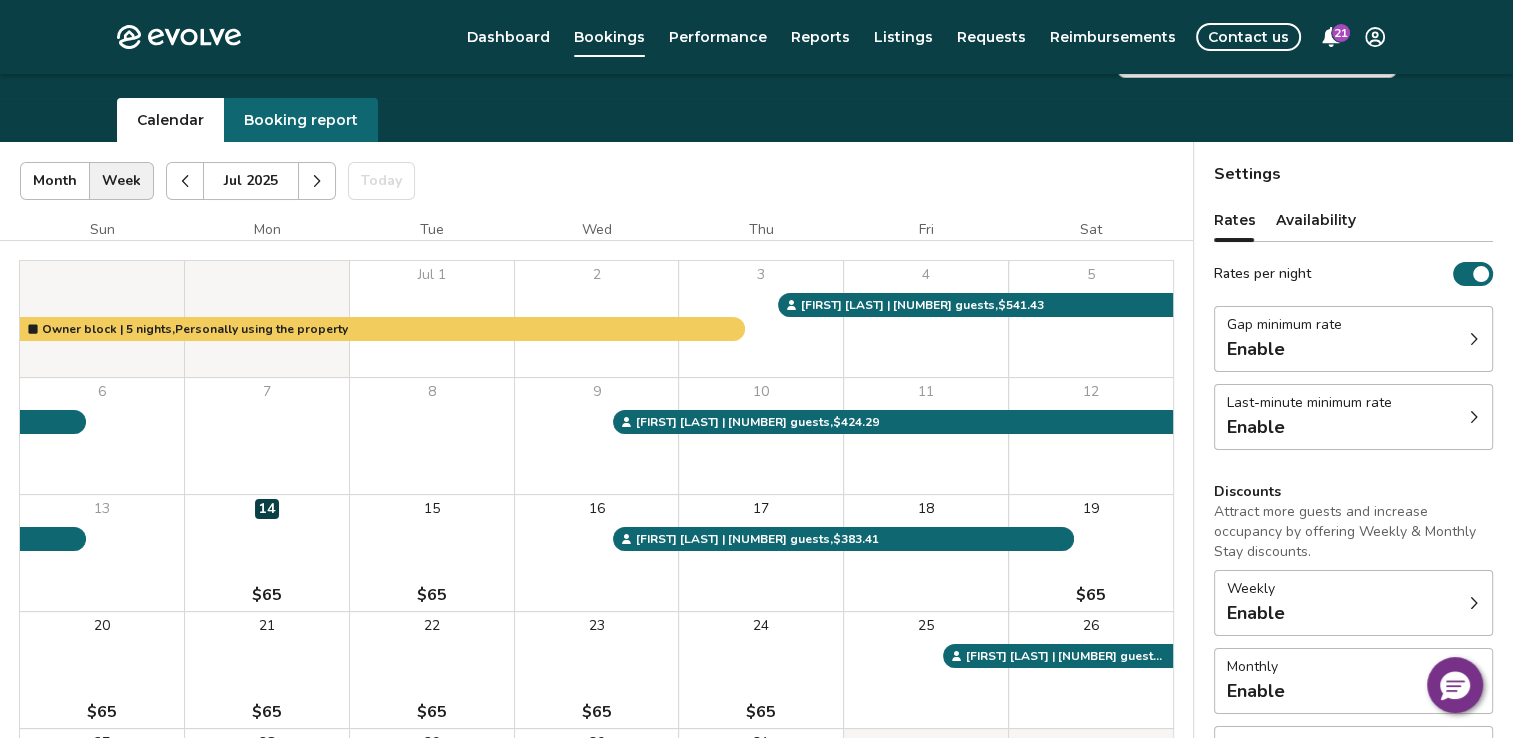 scroll, scrollTop: 106, scrollLeft: 0, axis: vertical 